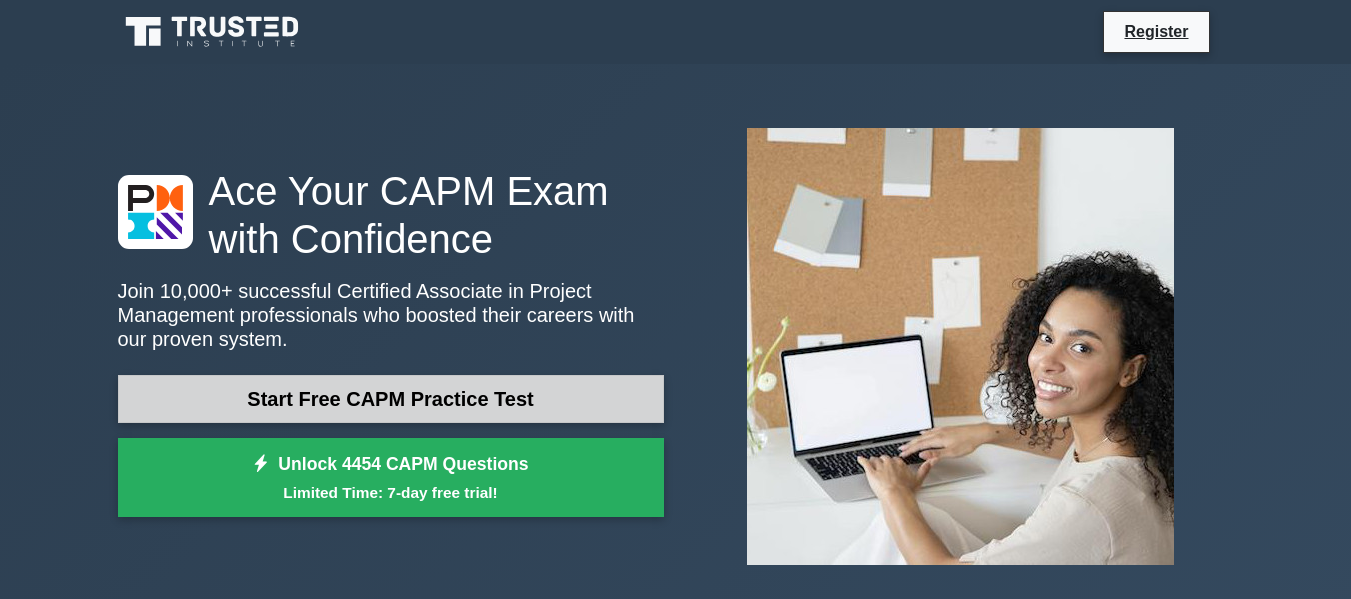 scroll, scrollTop: 0, scrollLeft: 0, axis: both 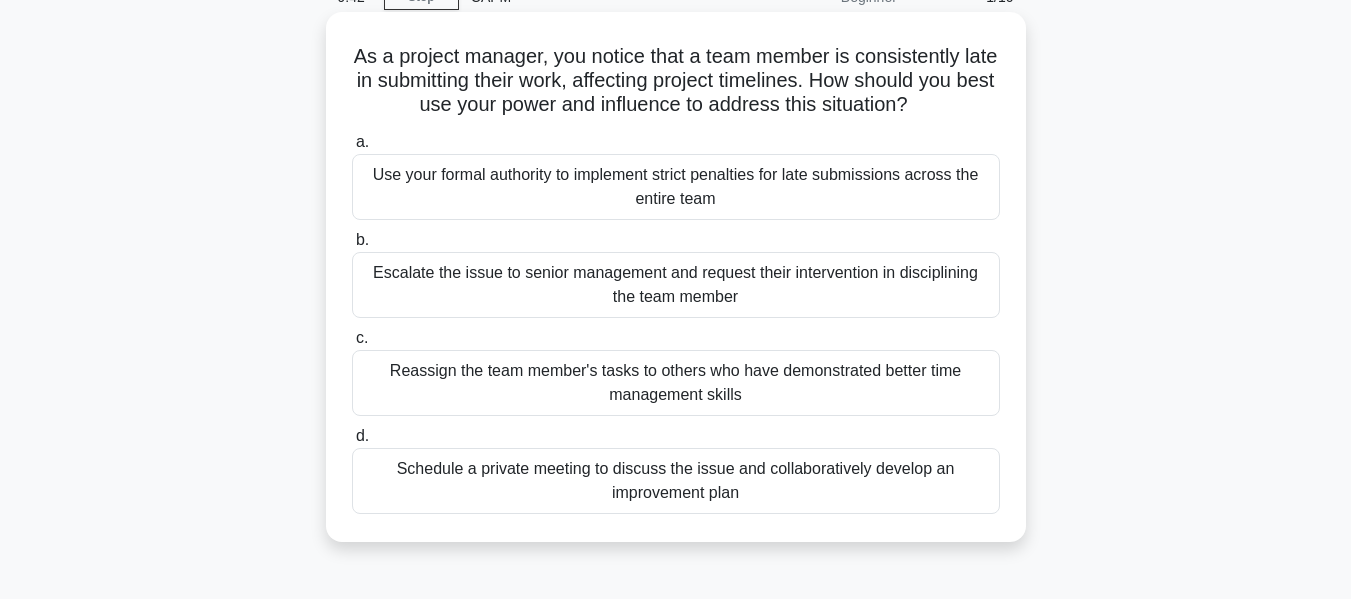 click on "Schedule a private meeting to discuss the issue and collaboratively develop an improvement plan" at bounding box center (676, 481) 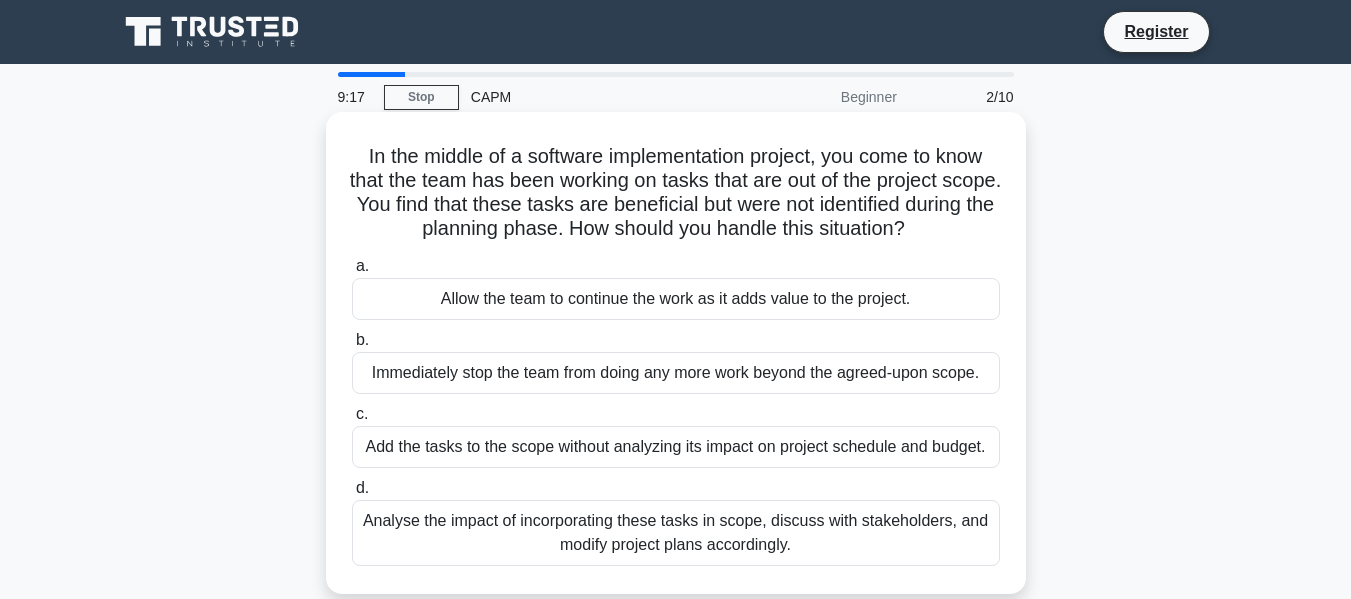 scroll, scrollTop: 100, scrollLeft: 0, axis: vertical 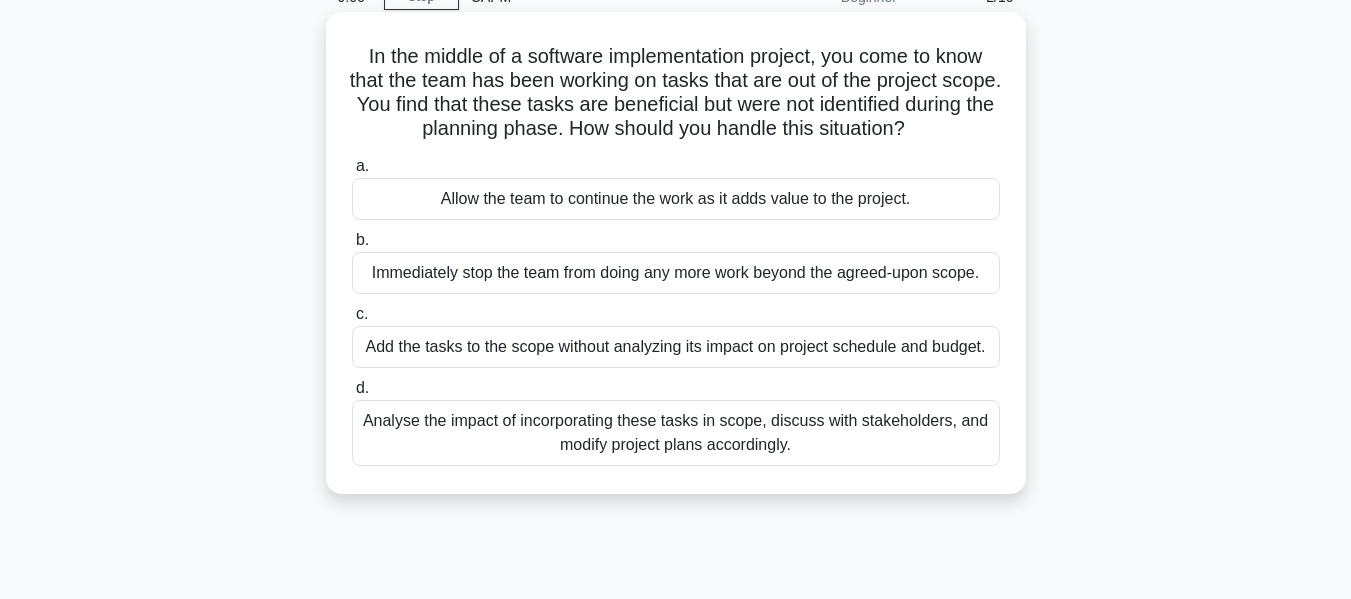 click on "Analyse the impact of incorporating these tasks in scope, discuss with stakeholders, and modify project plans accordingly." at bounding box center [676, 433] 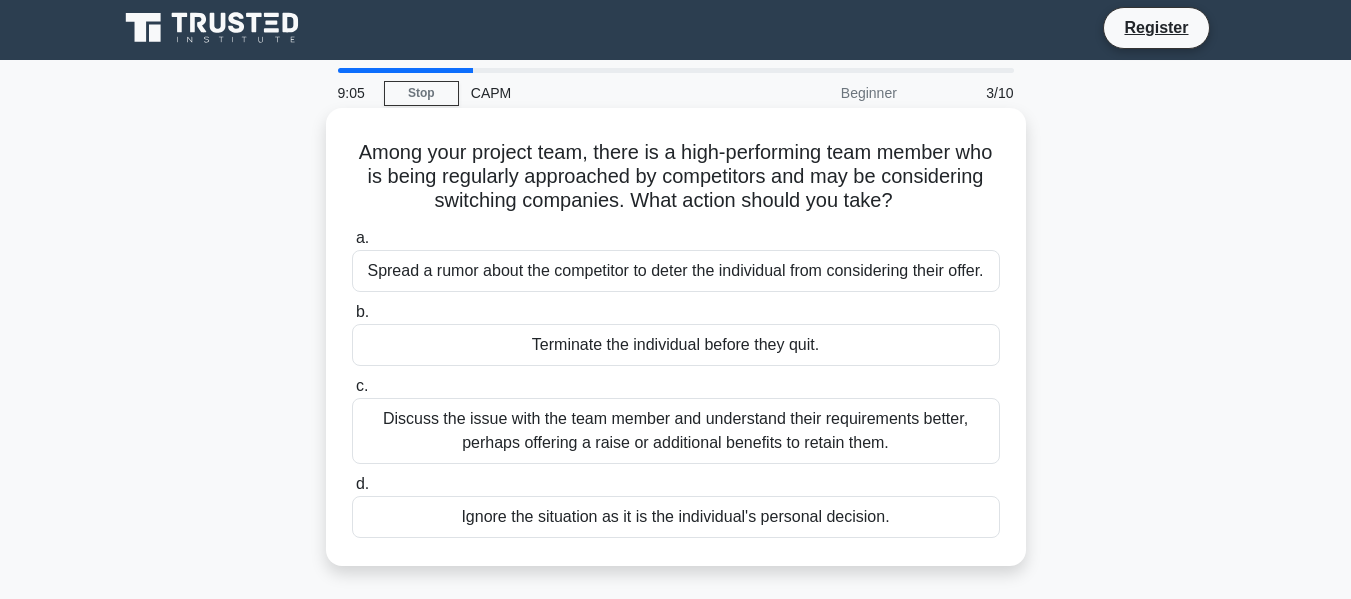 scroll, scrollTop: 0, scrollLeft: 0, axis: both 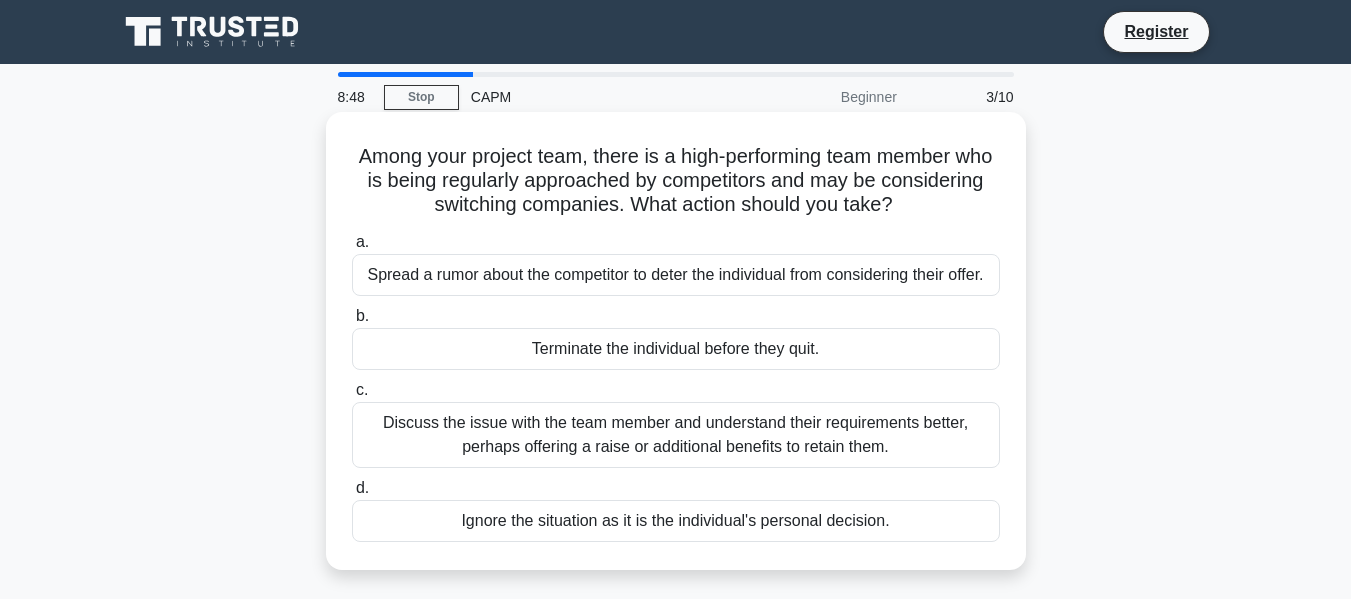 click on "Discuss the issue with the team member and understand their requirements better, perhaps offering a raise or additional benefits to retain them." at bounding box center (676, 435) 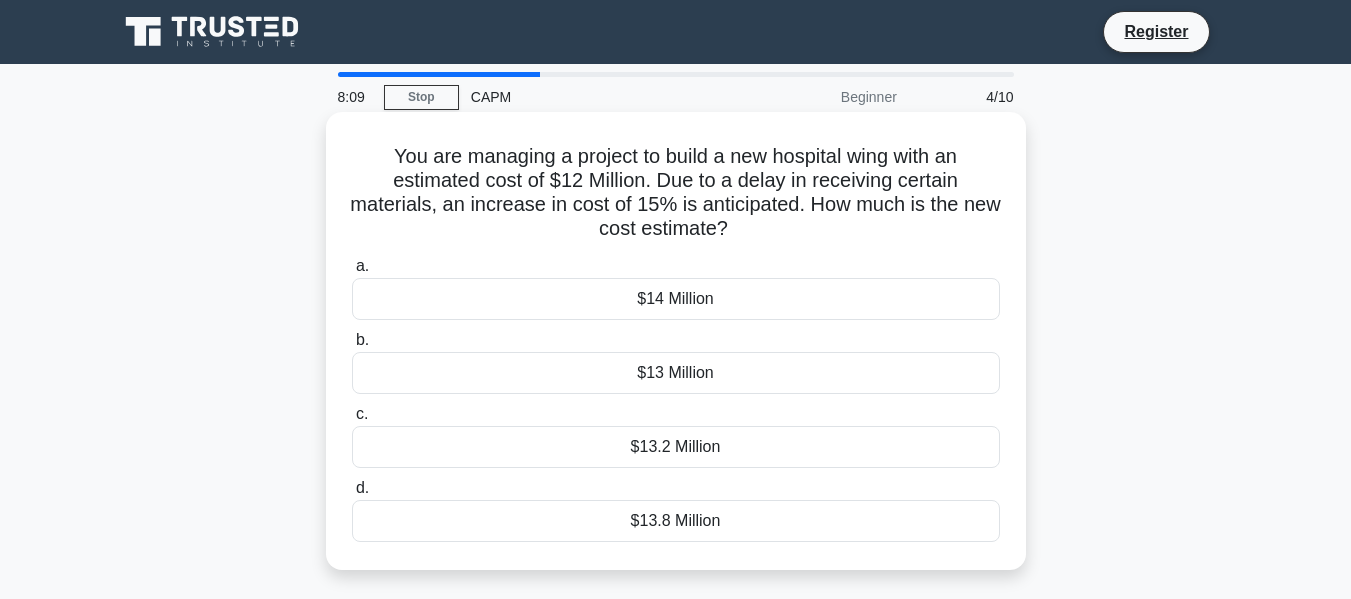 click on "$14 Million" at bounding box center [676, 299] 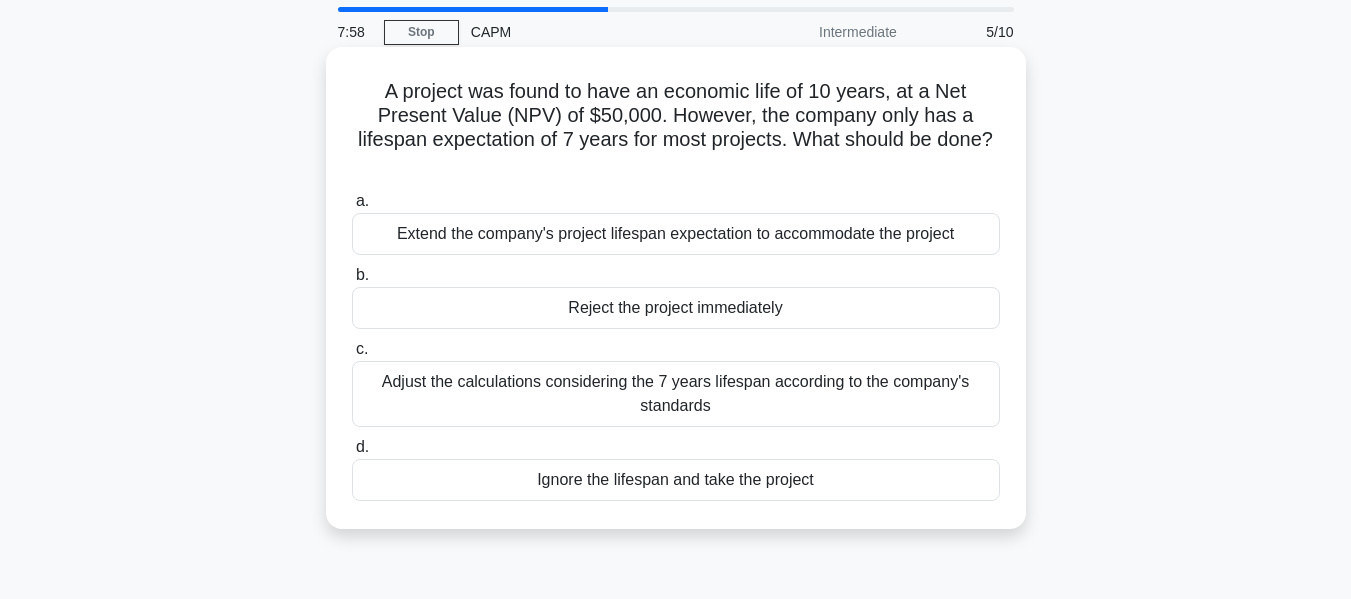 scroll, scrollTop: 100, scrollLeft: 0, axis: vertical 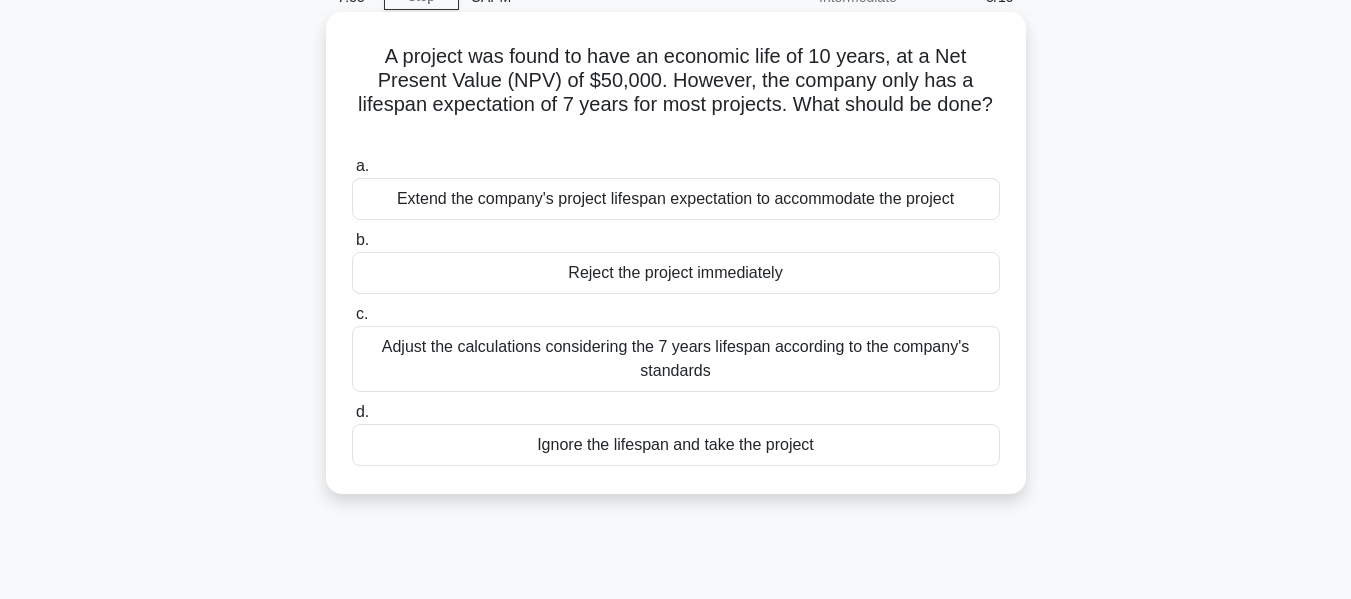 click on "Adjust the calculations considering the 7 years lifespan according to the company's standards" at bounding box center [676, 359] 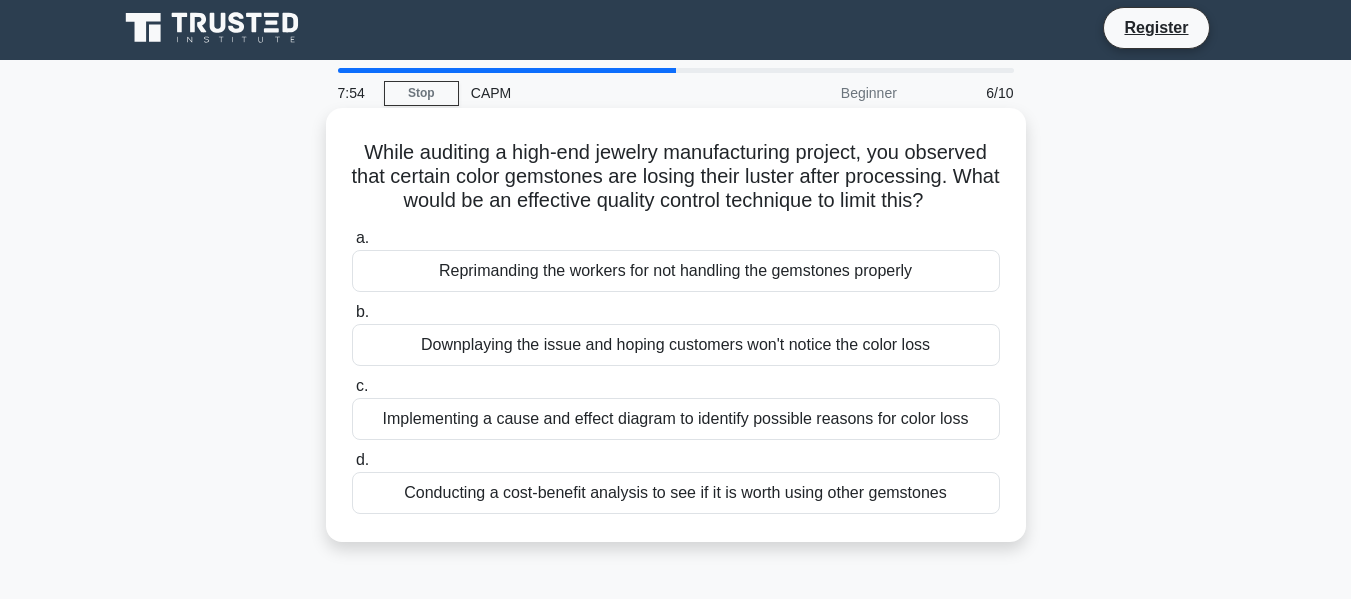 scroll, scrollTop: 0, scrollLeft: 0, axis: both 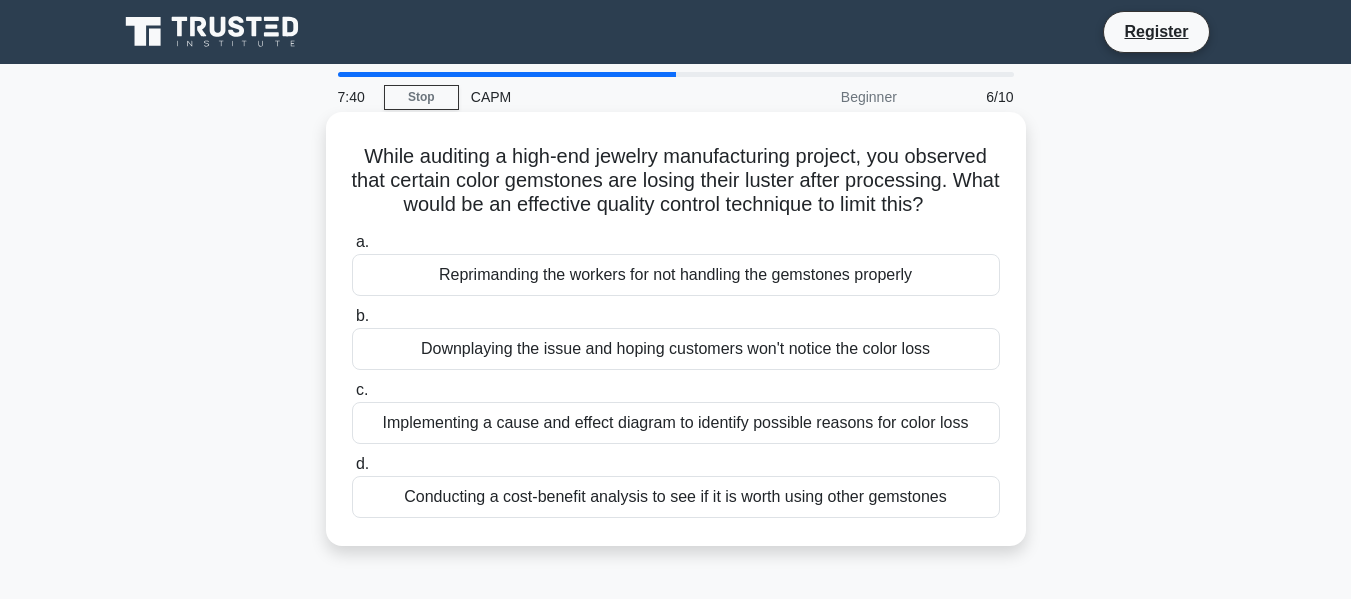click on "Conducting a cost-benefit analysis to see if it is worth using other gemstones" at bounding box center (676, 497) 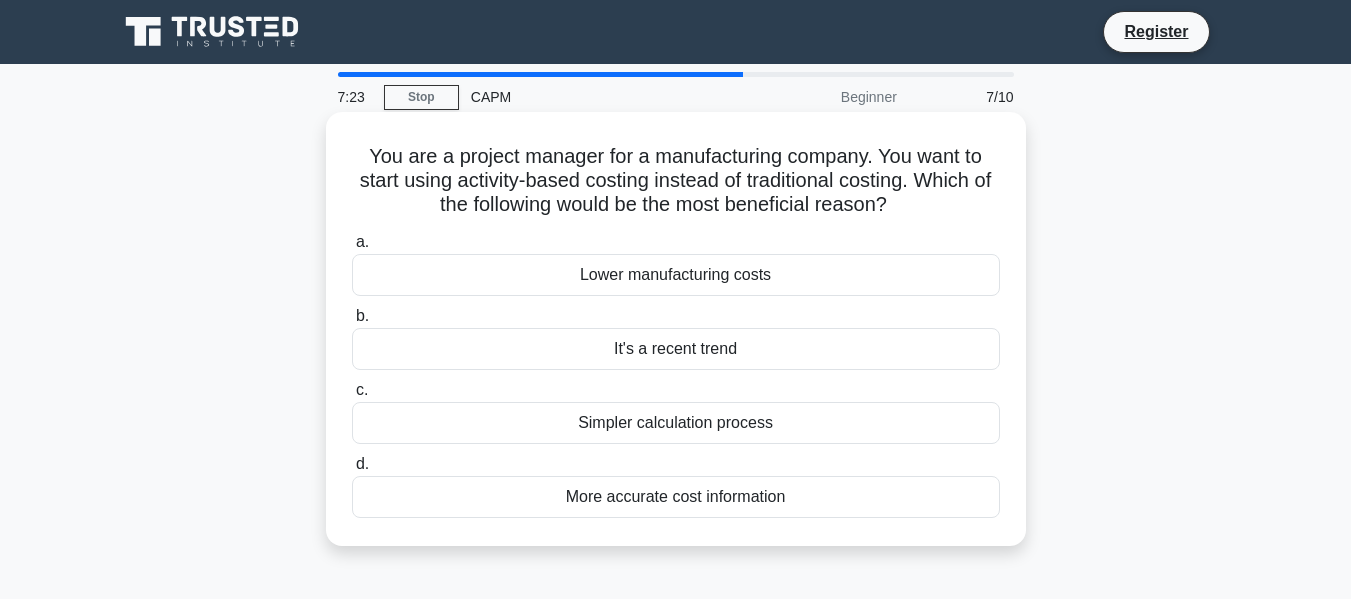 click on "More accurate cost information" at bounding box center [676, 497] 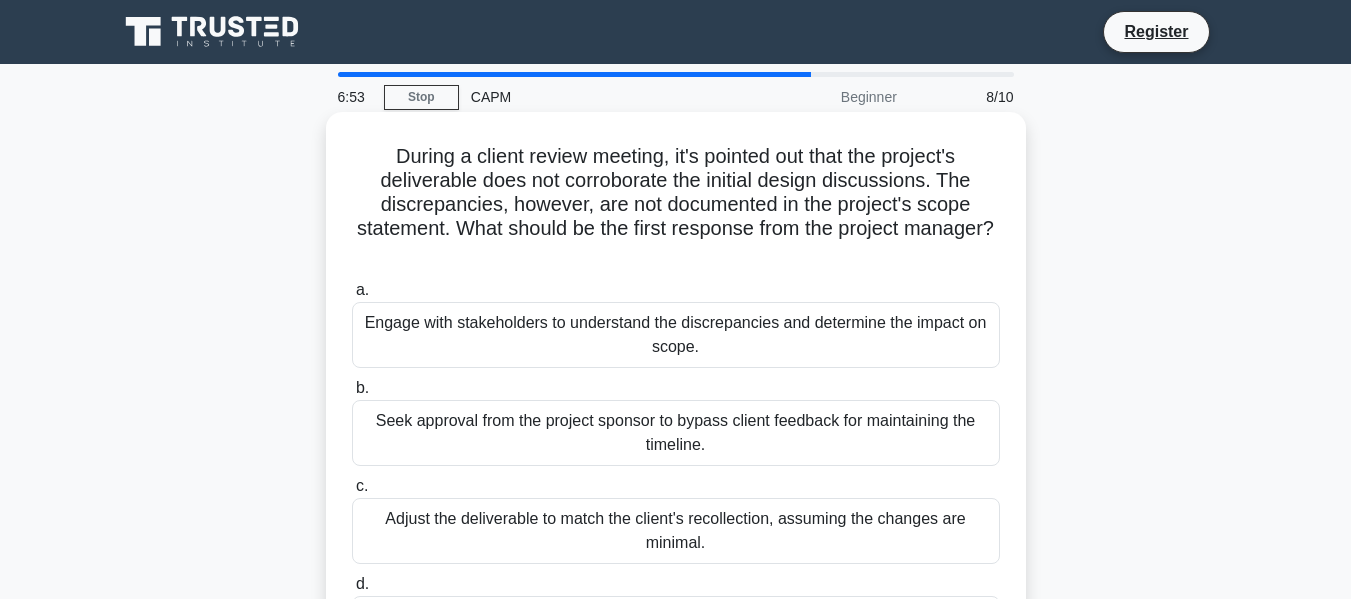 scroll, scrollTop: 100, scrollLeft: 0, axis: vertical 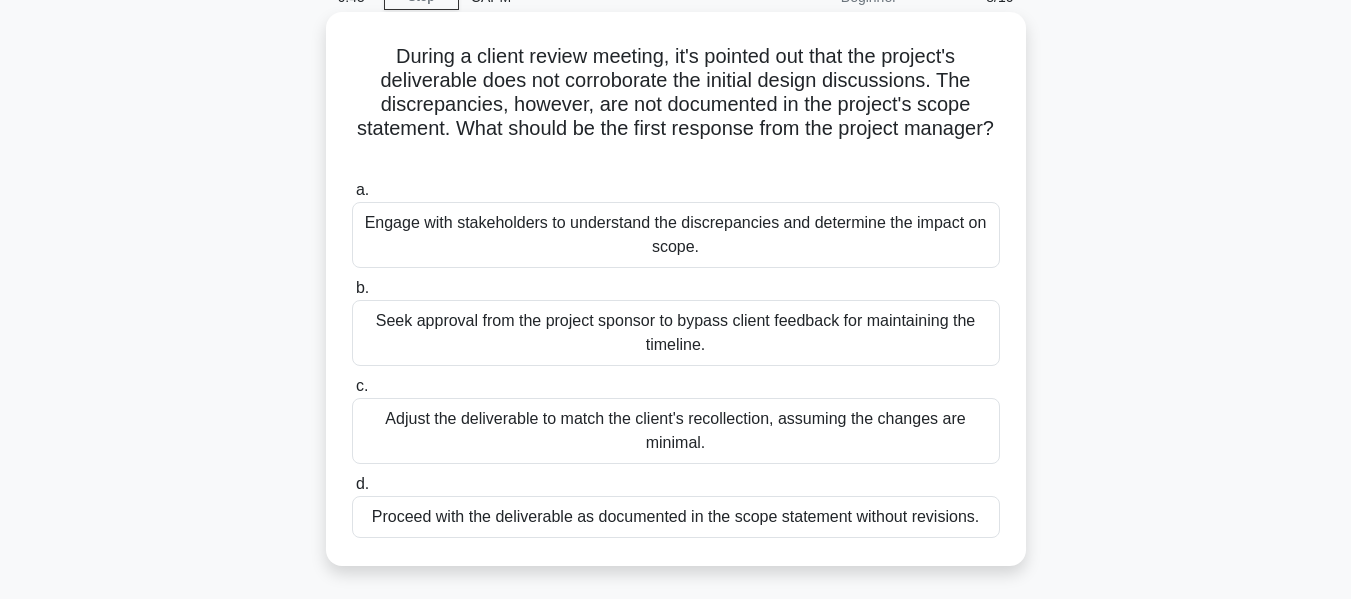 click on "Seek approval from the project sponsor to bypass client feedback for maintaining the timeline." at bounding box center (676, 333) 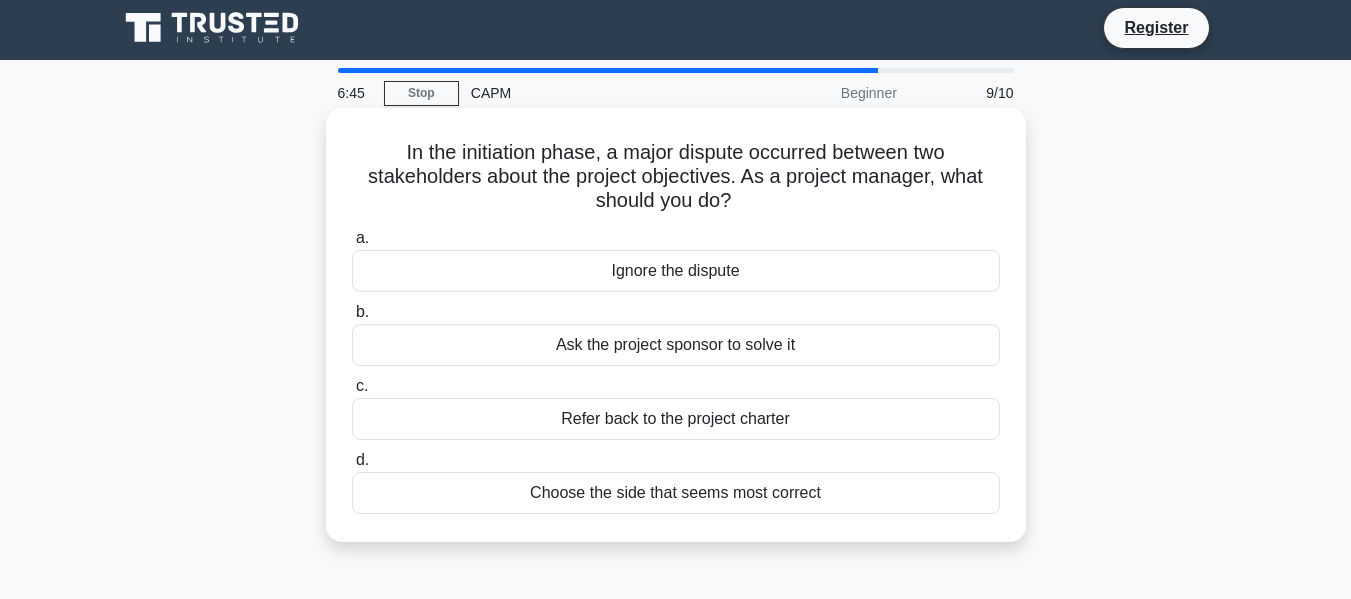 scroll, scrollTop: 0, scrollLeft: 0, axis: both 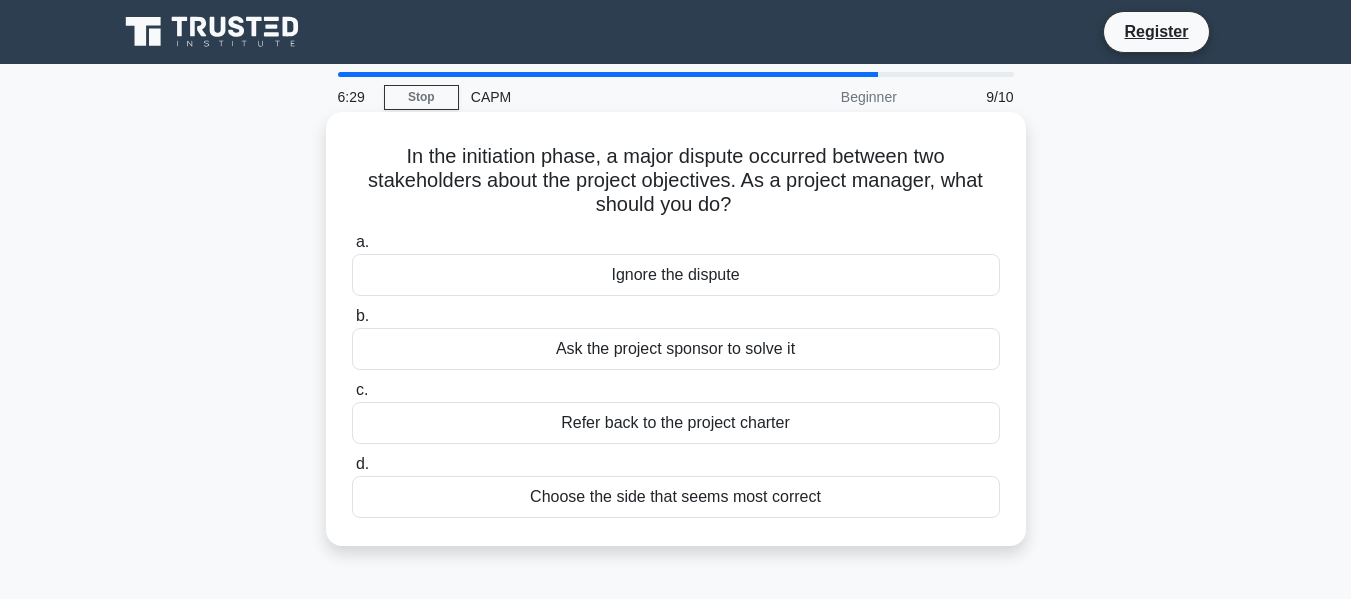 click on "Refer back to the project charter" at bounding box center (676, 423) 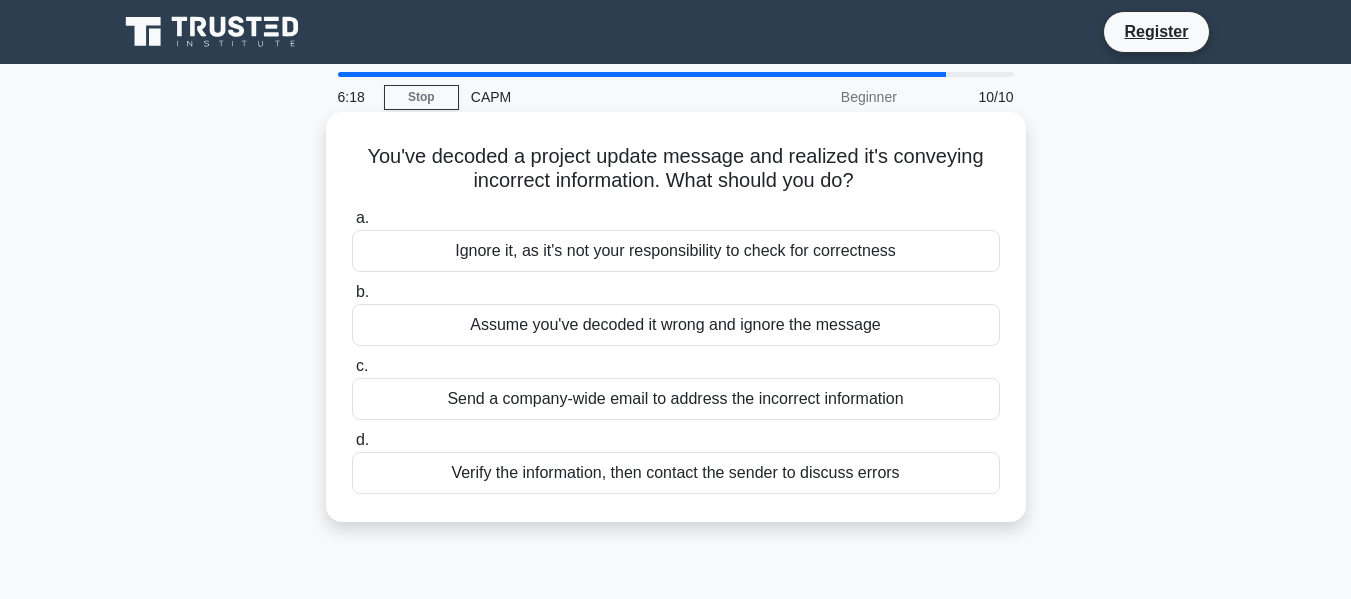 click on "Verify the information, then contact the sender to discuss errors" at bounding box center (676, 473) 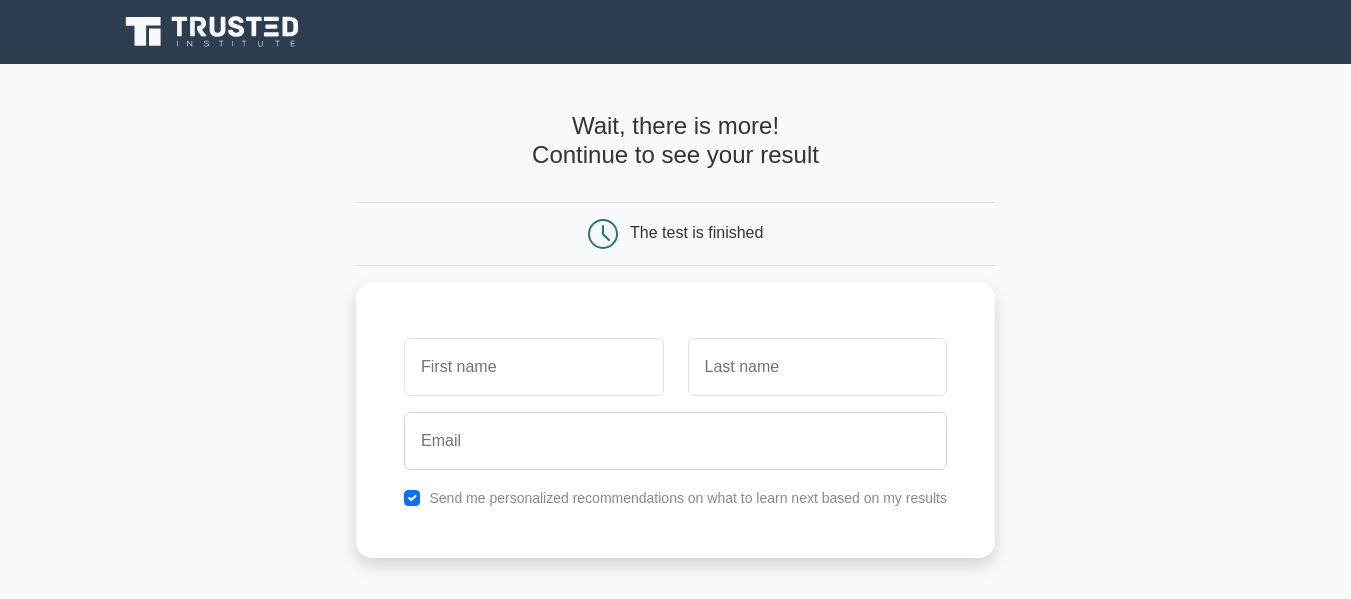 scroll, scrollTop: 0, scrollLeft: 0, axis: both 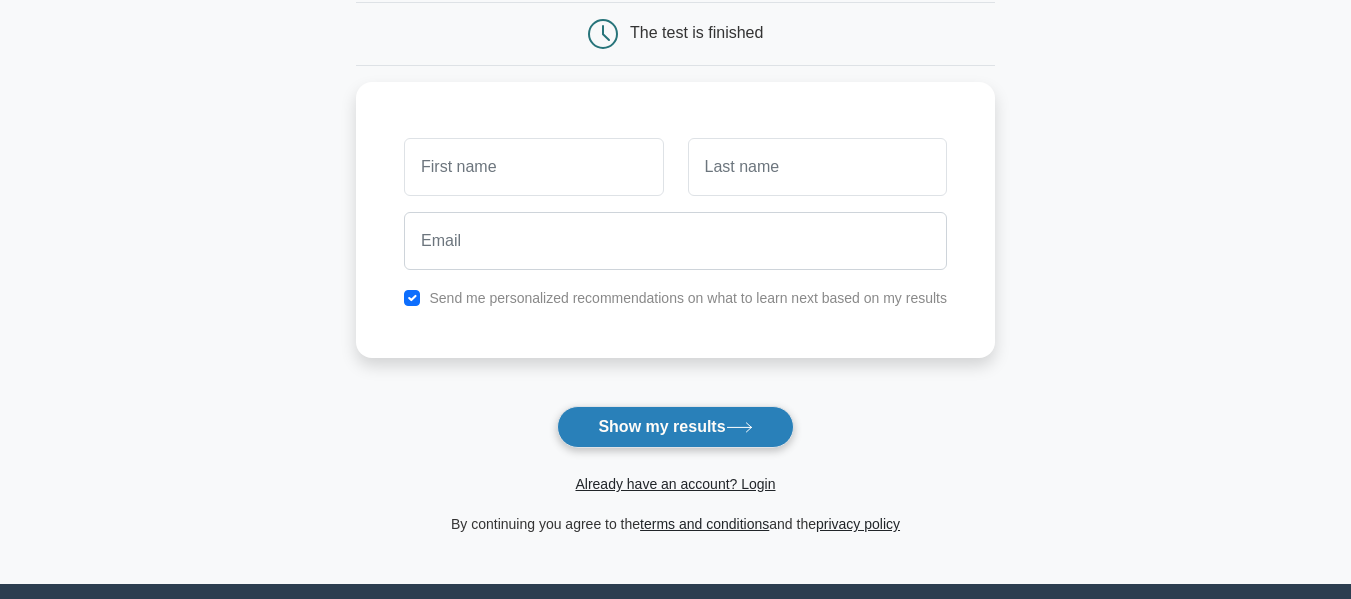 click on "Show my results" at bounding box center [675, 427] 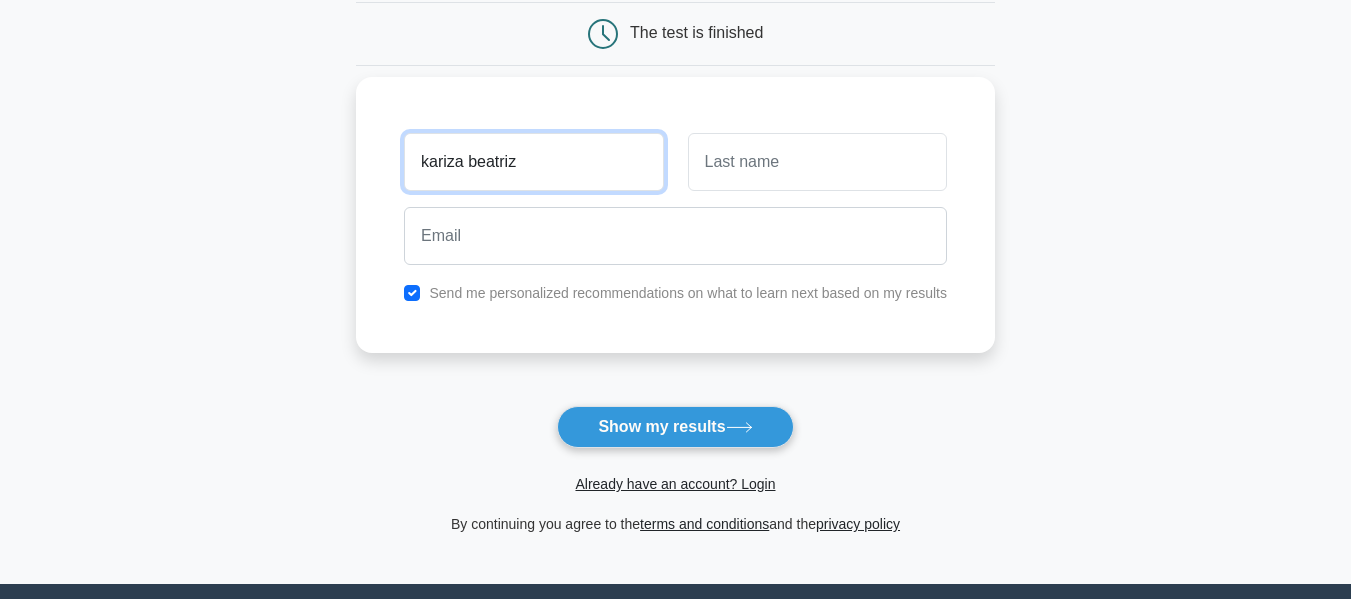 type on "kariza beatriz" 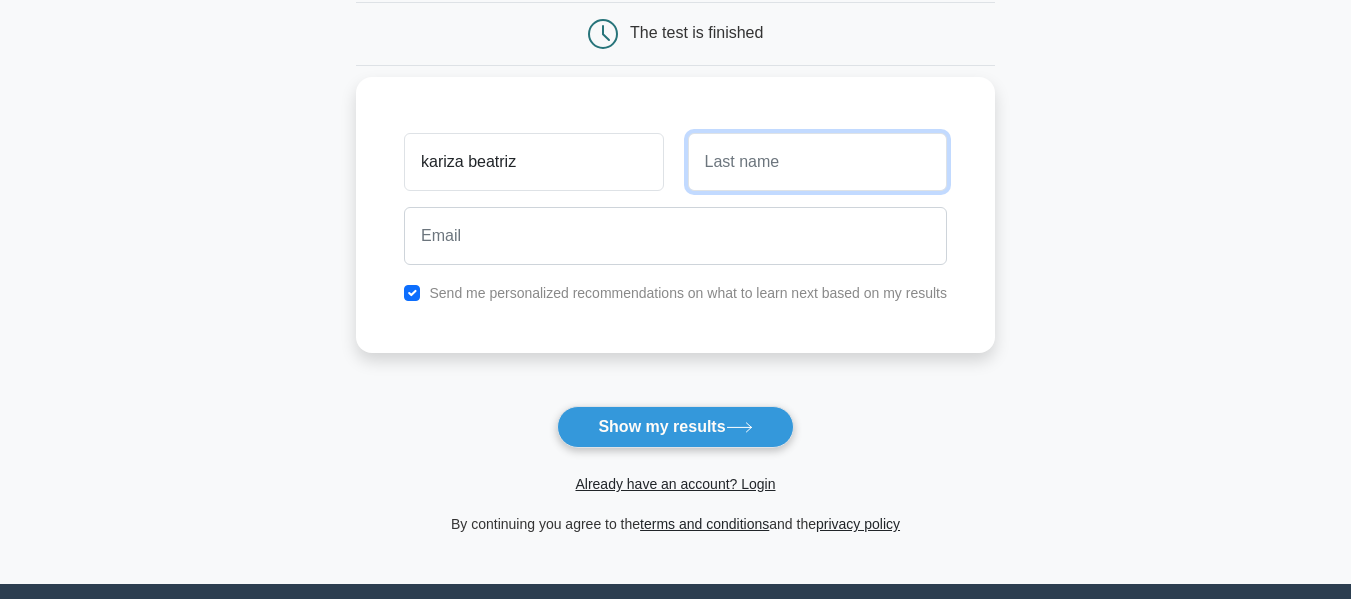 click at bounding box center [817, 162] 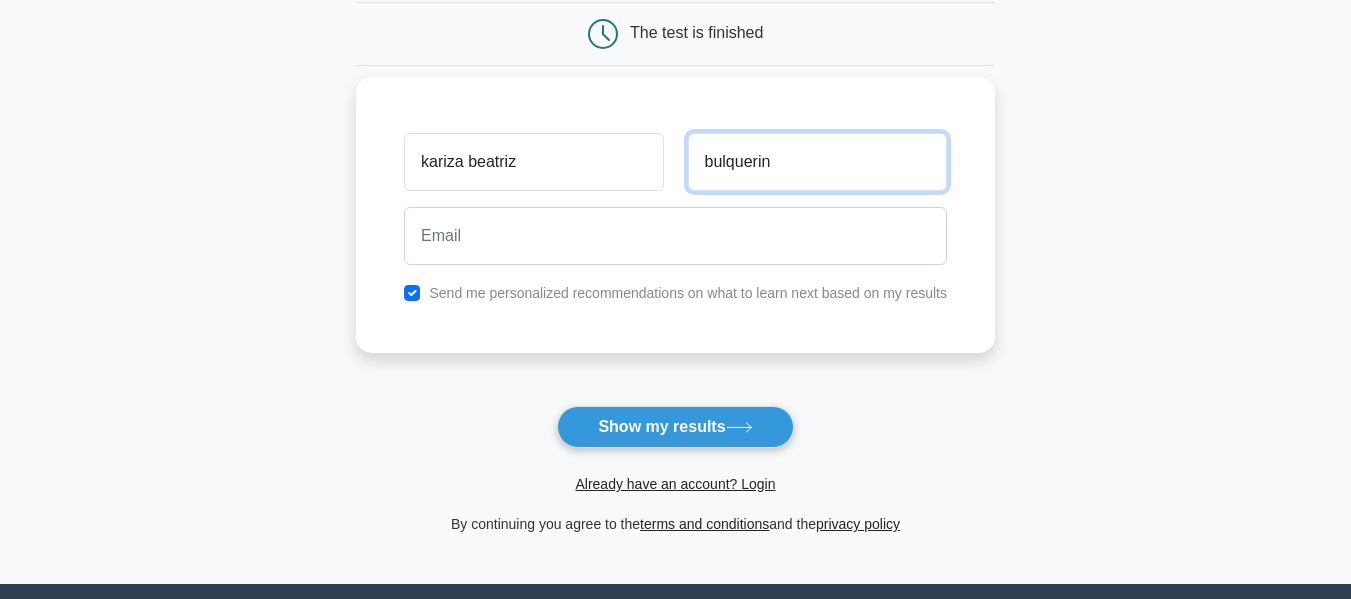 type on "bulquerin" 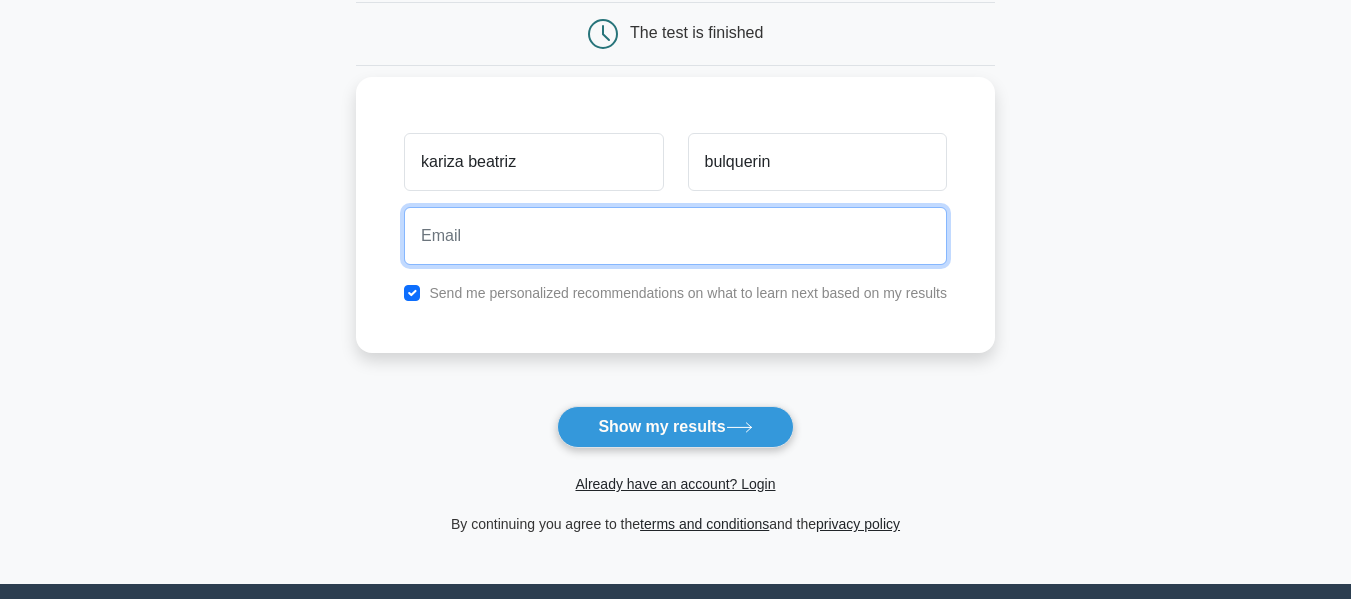 click at bounding box center (675, 236) 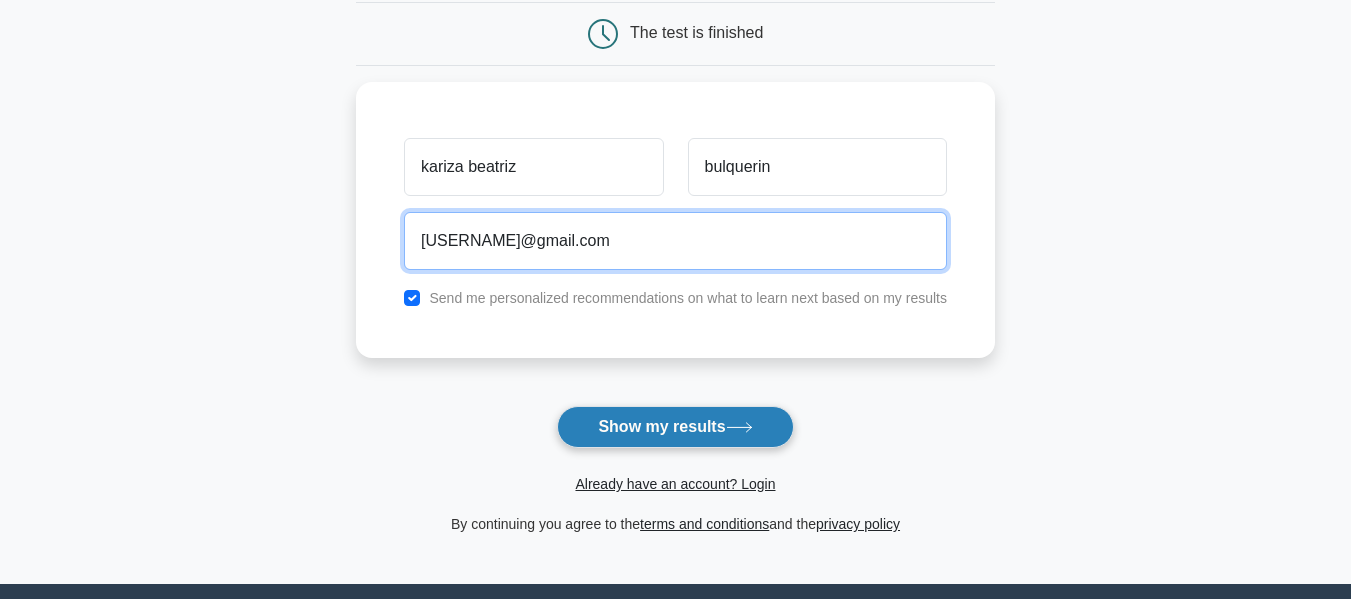 type on "[USERNAME]@gmail.com" 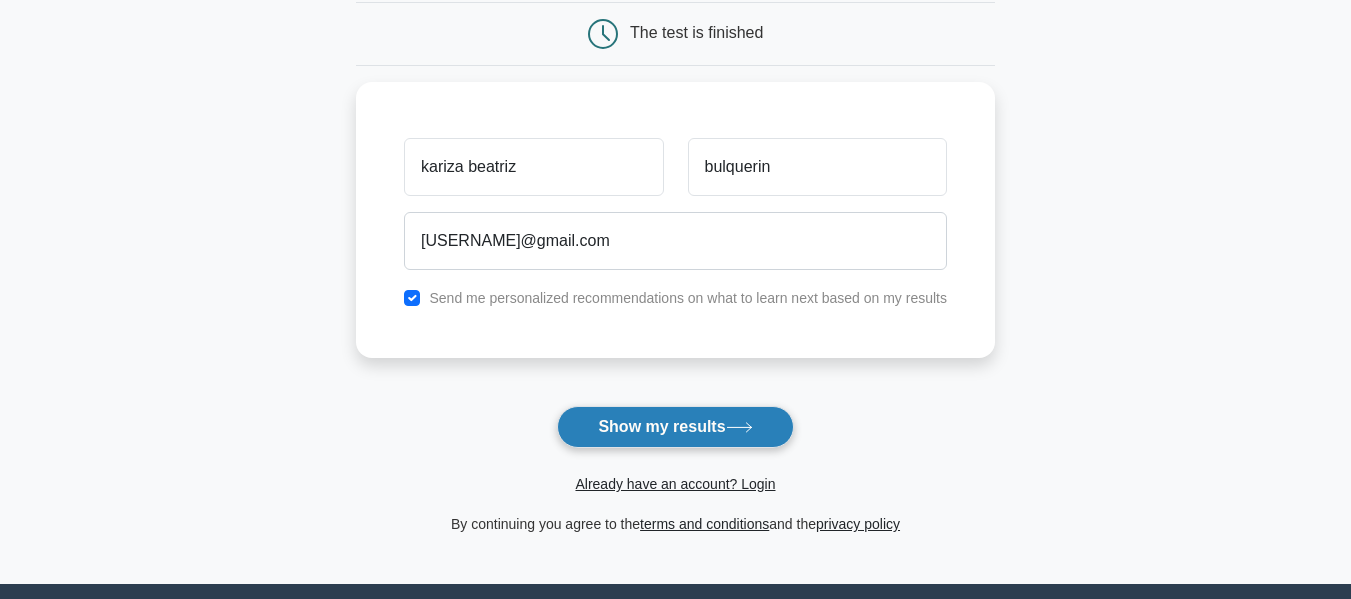 click on "Show my results" at bounding box center [675, 427] 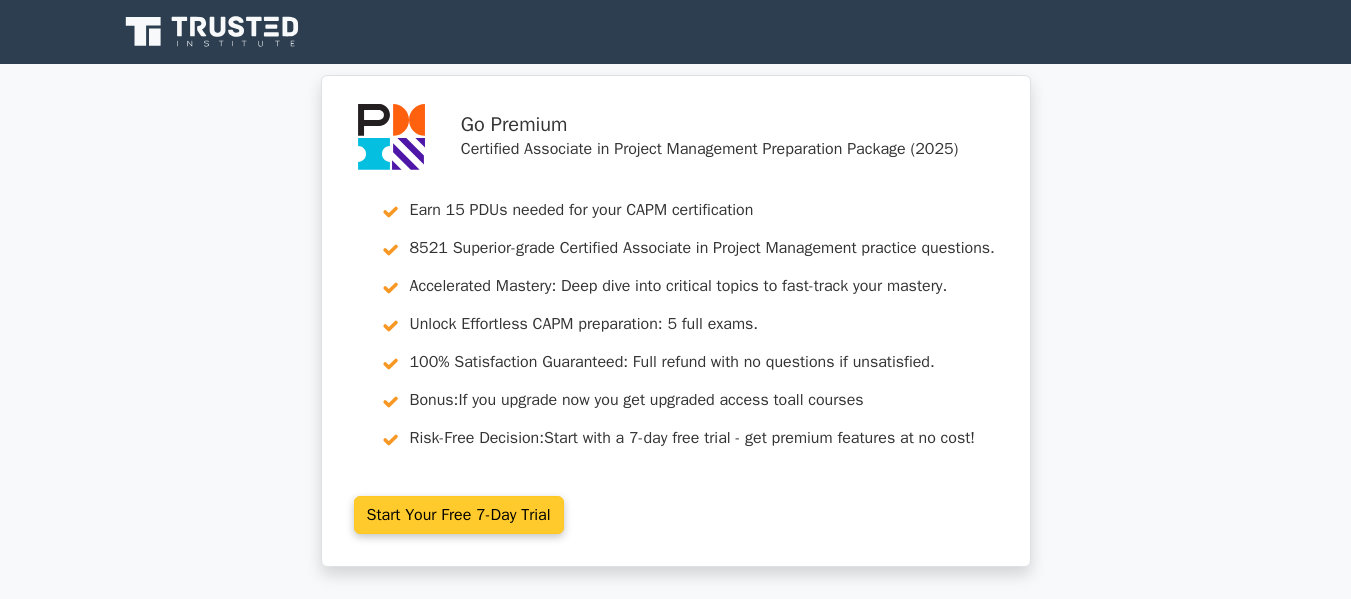 scroll, scrollTop: 0, scrollLeft: 0, axis: both 